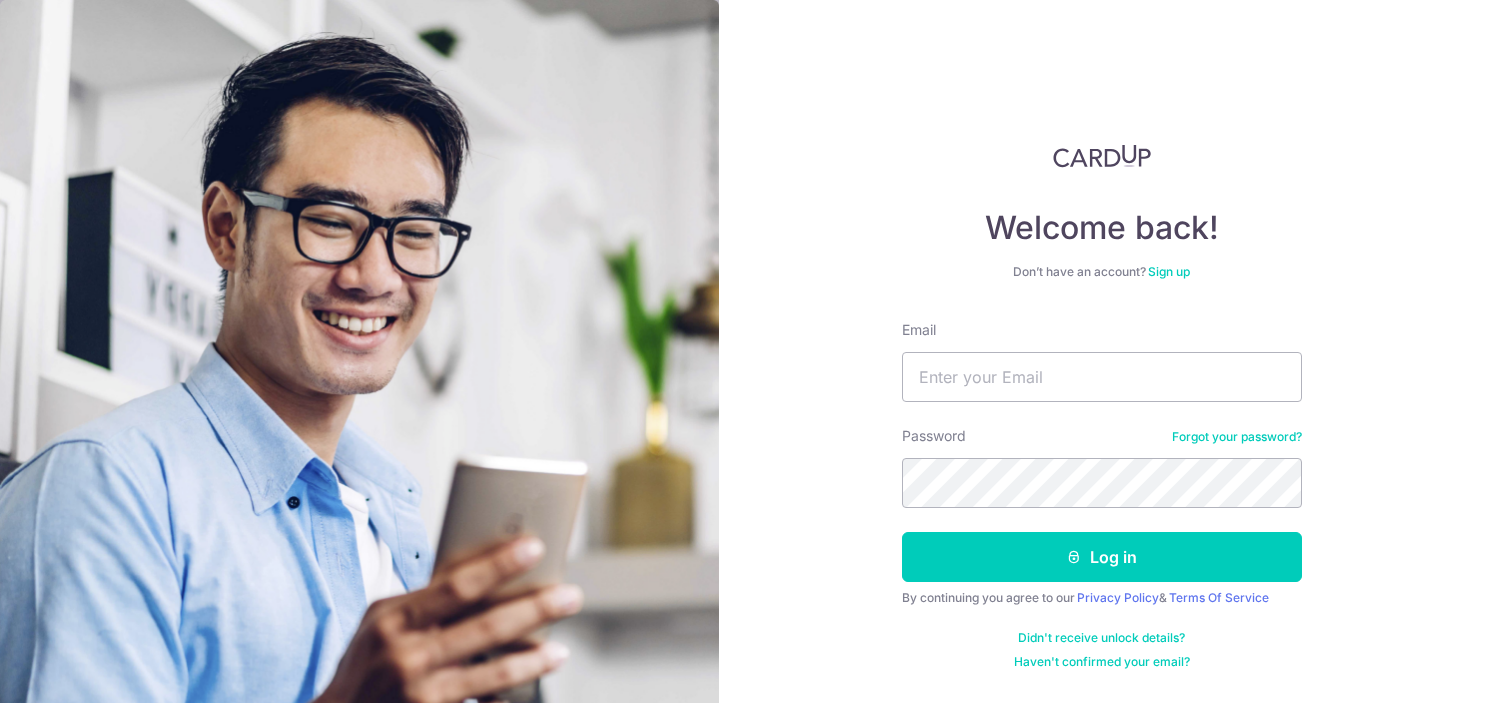 scroll, scrollTop: 0, scrollLeft: 0, axis: both 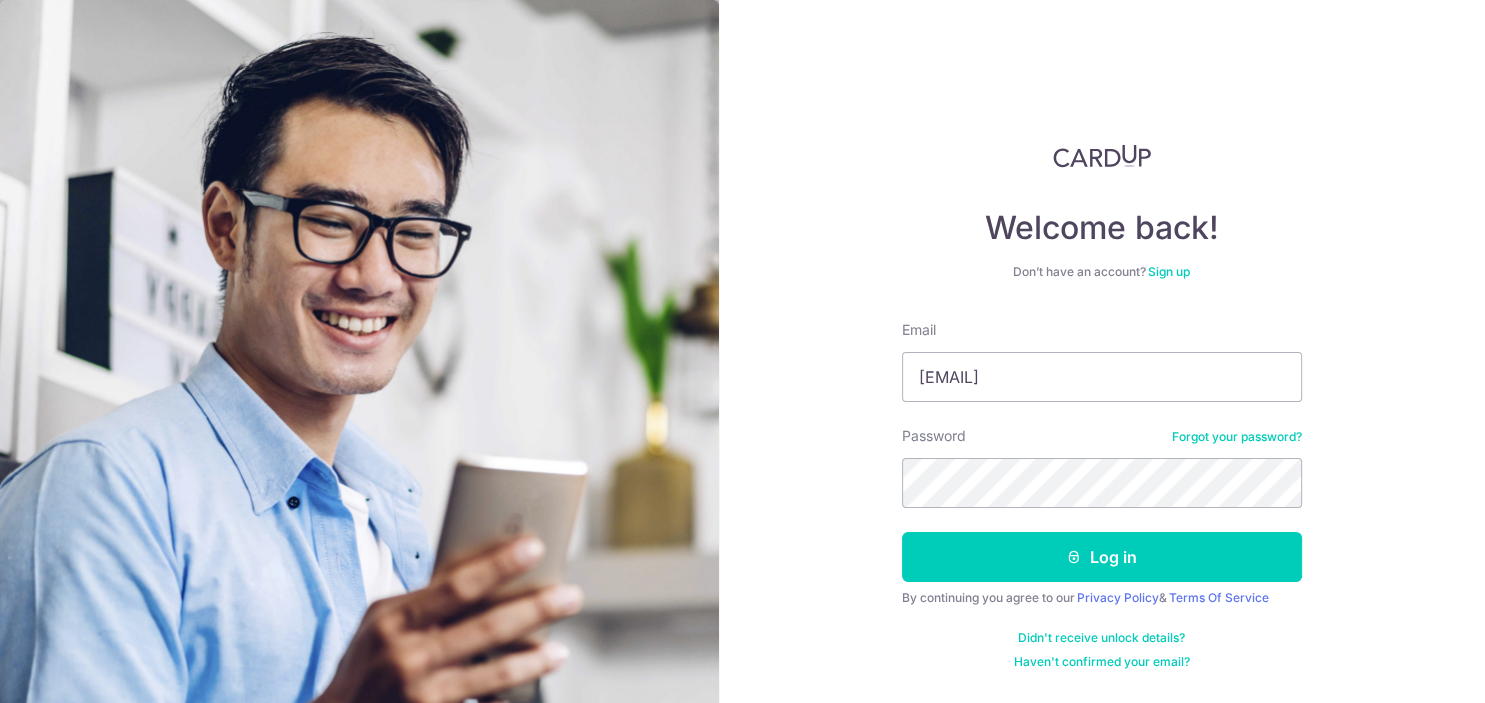 type on "[EMAIL]" 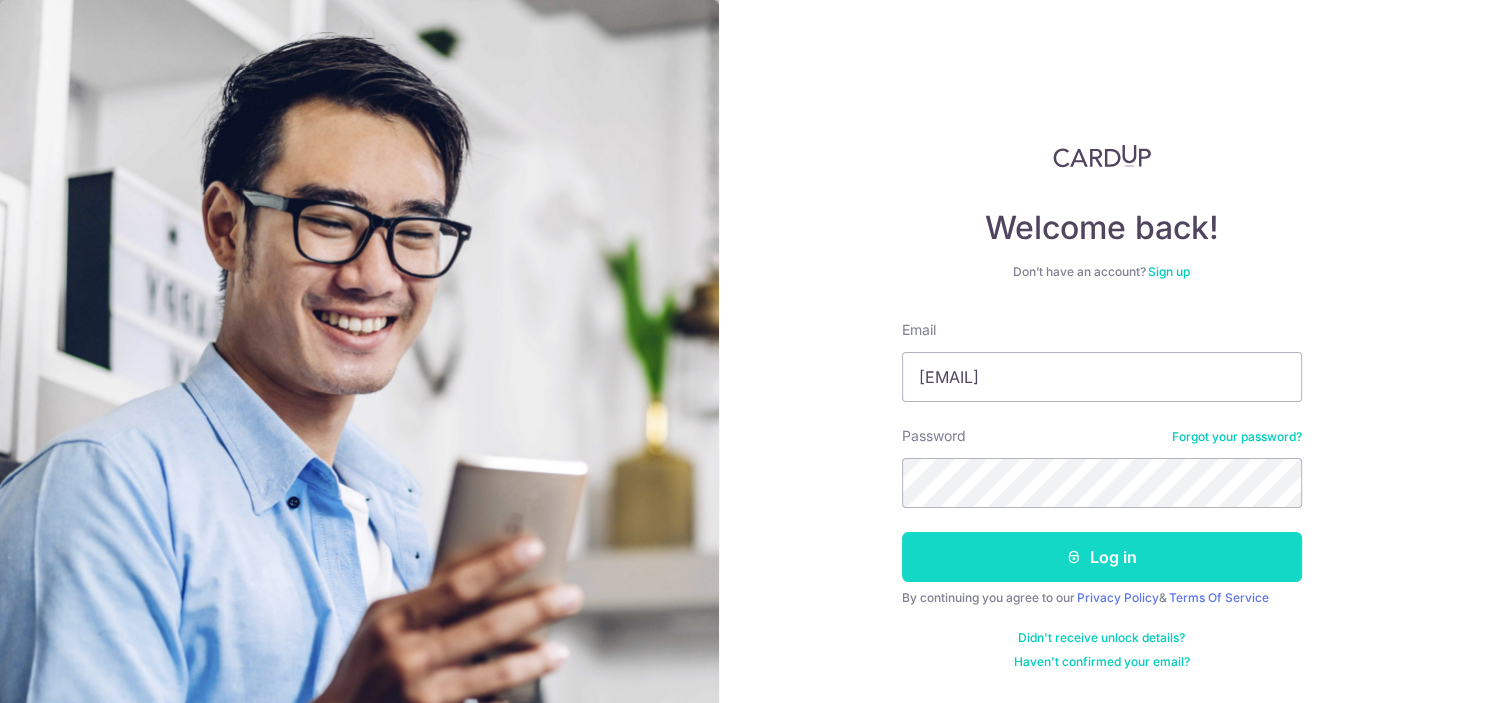 click on "Log in" at bounding box center (1102, 557) 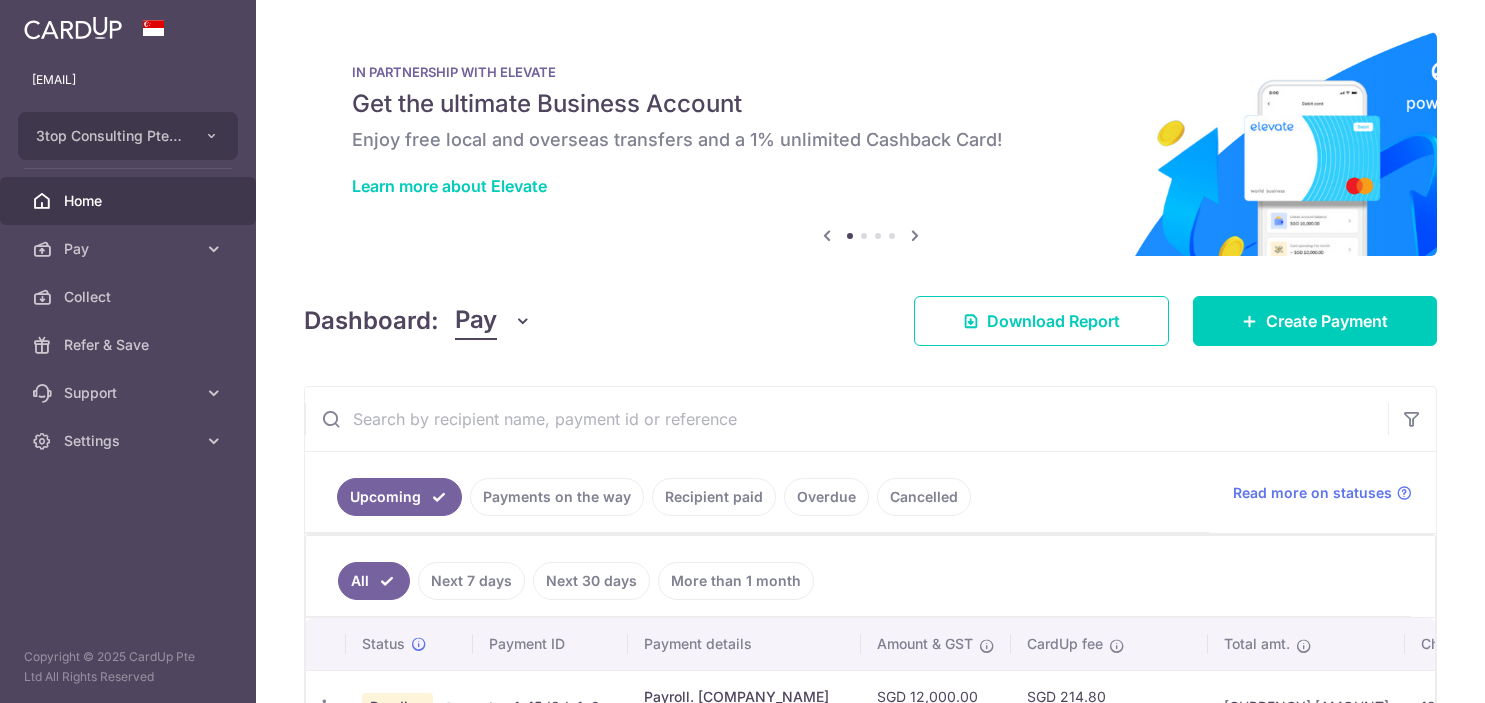 scroll, scrollTop: 0, scrollLeft: 0, axis: both 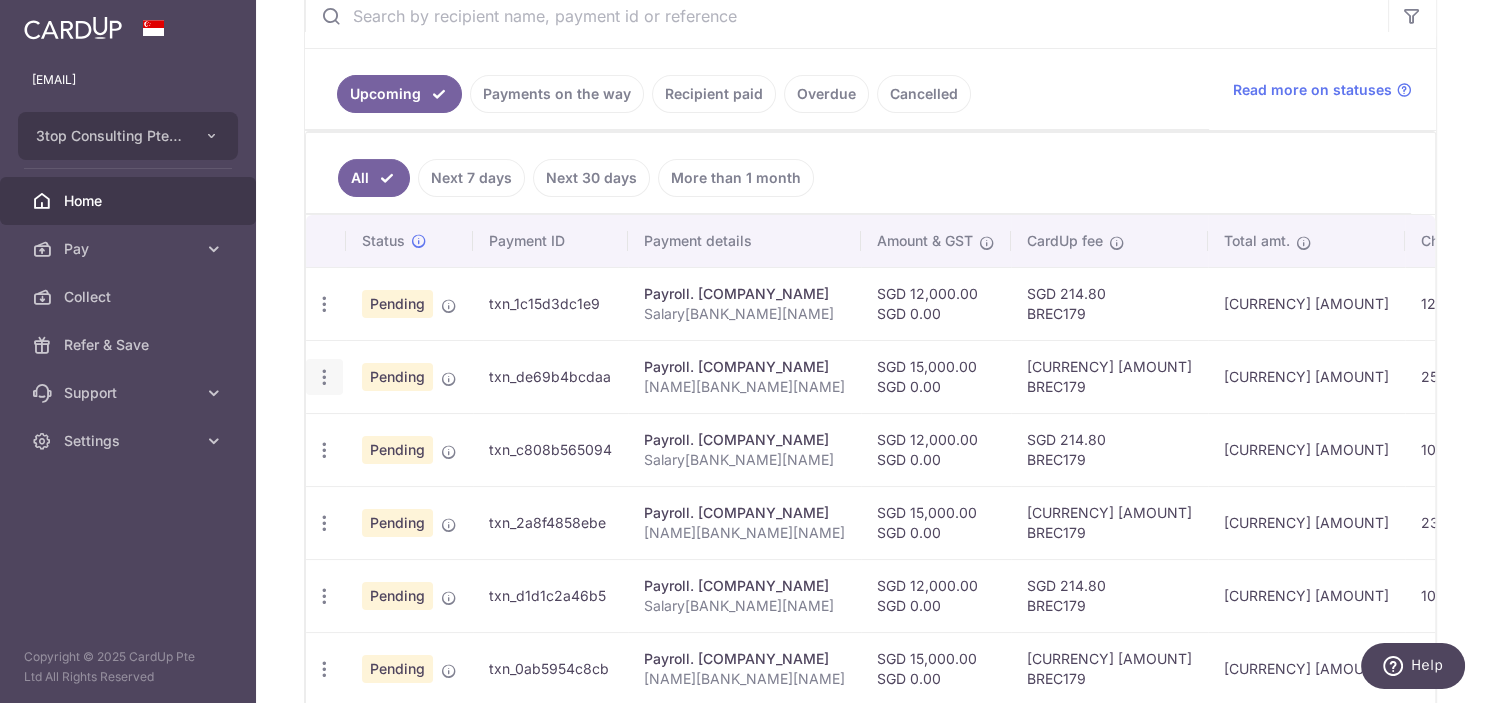 click at bounding box center (324, 304) 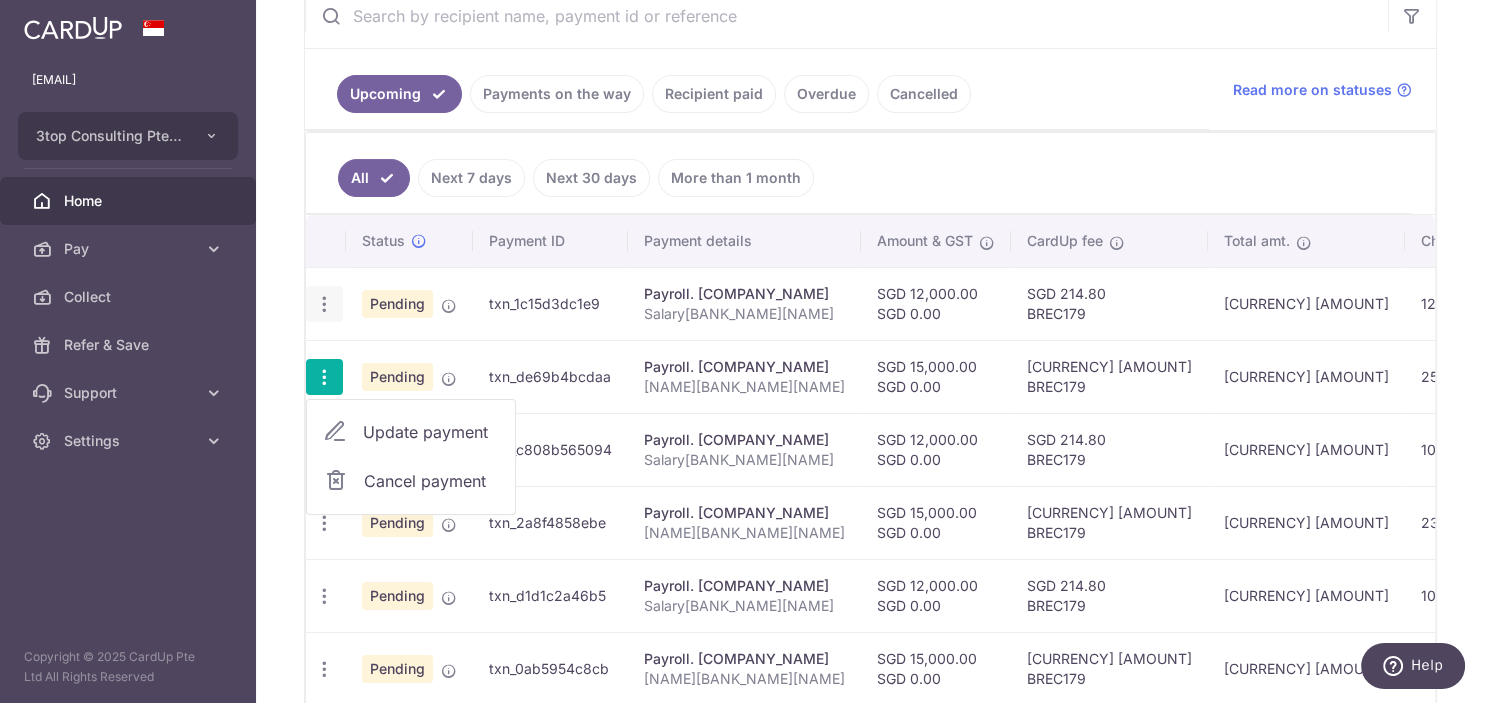 click at bounding box center [324, 304] 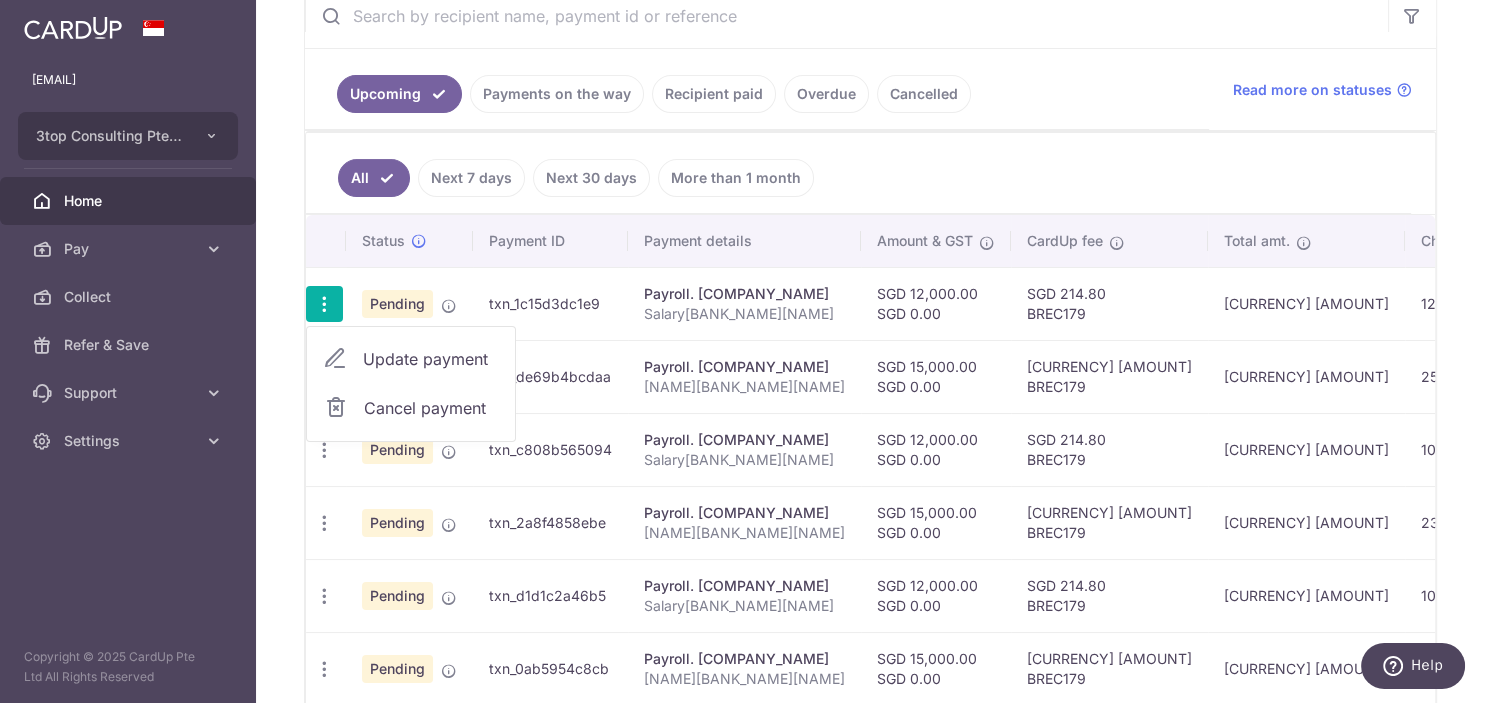 click on "txn_1c15d3dc1e9" at bounding box center [550, 303] 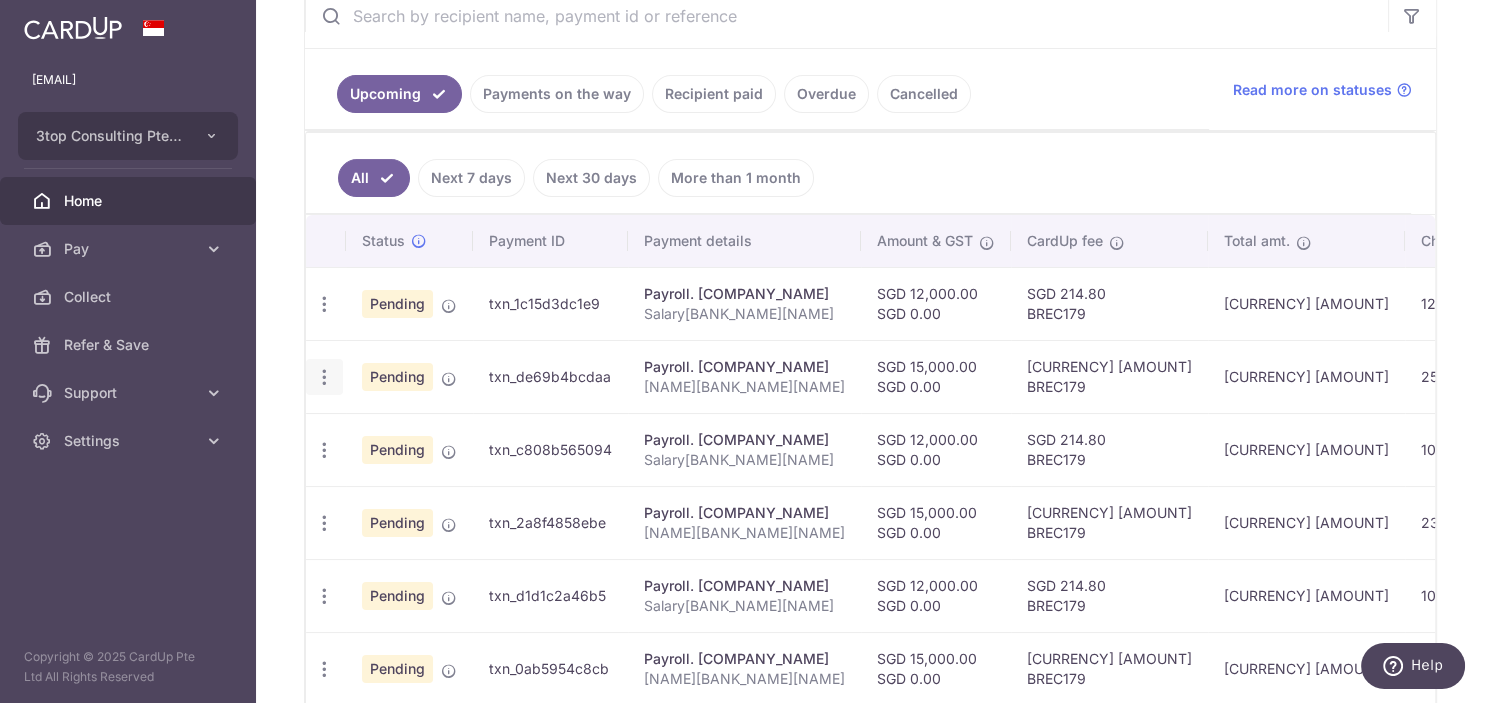 click at bounding box center (324, 304) 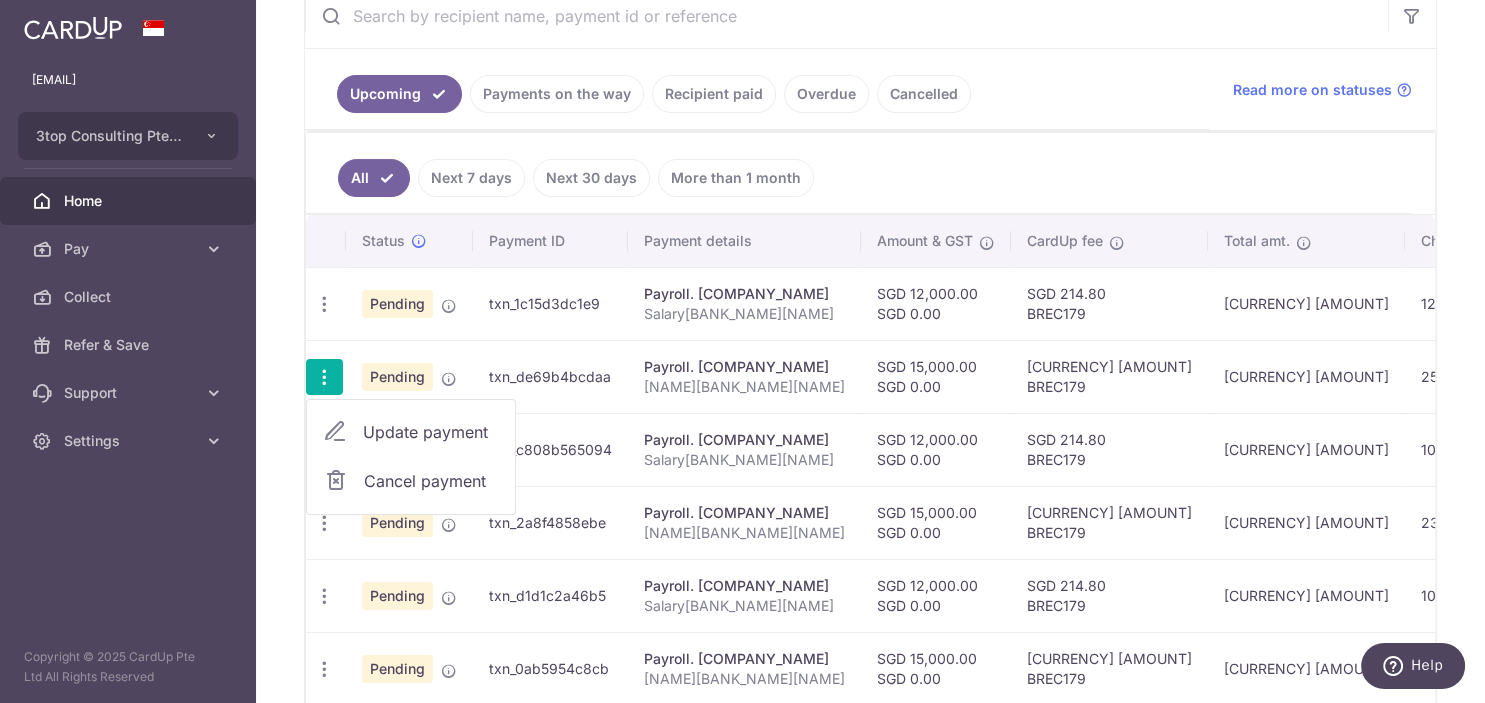 click on "Update payment" at bounding box center (431, 432) 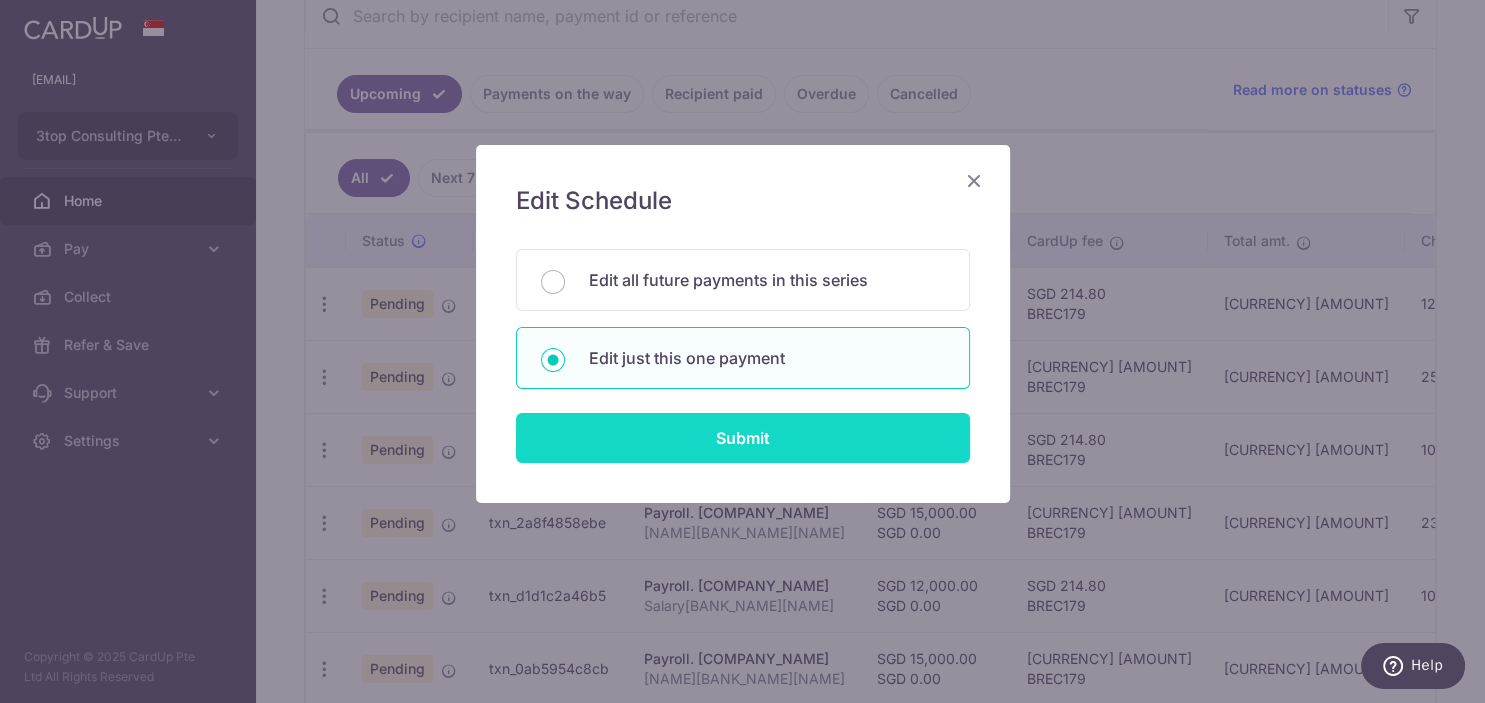 click on "Submit" at bounding box center [743, 438] 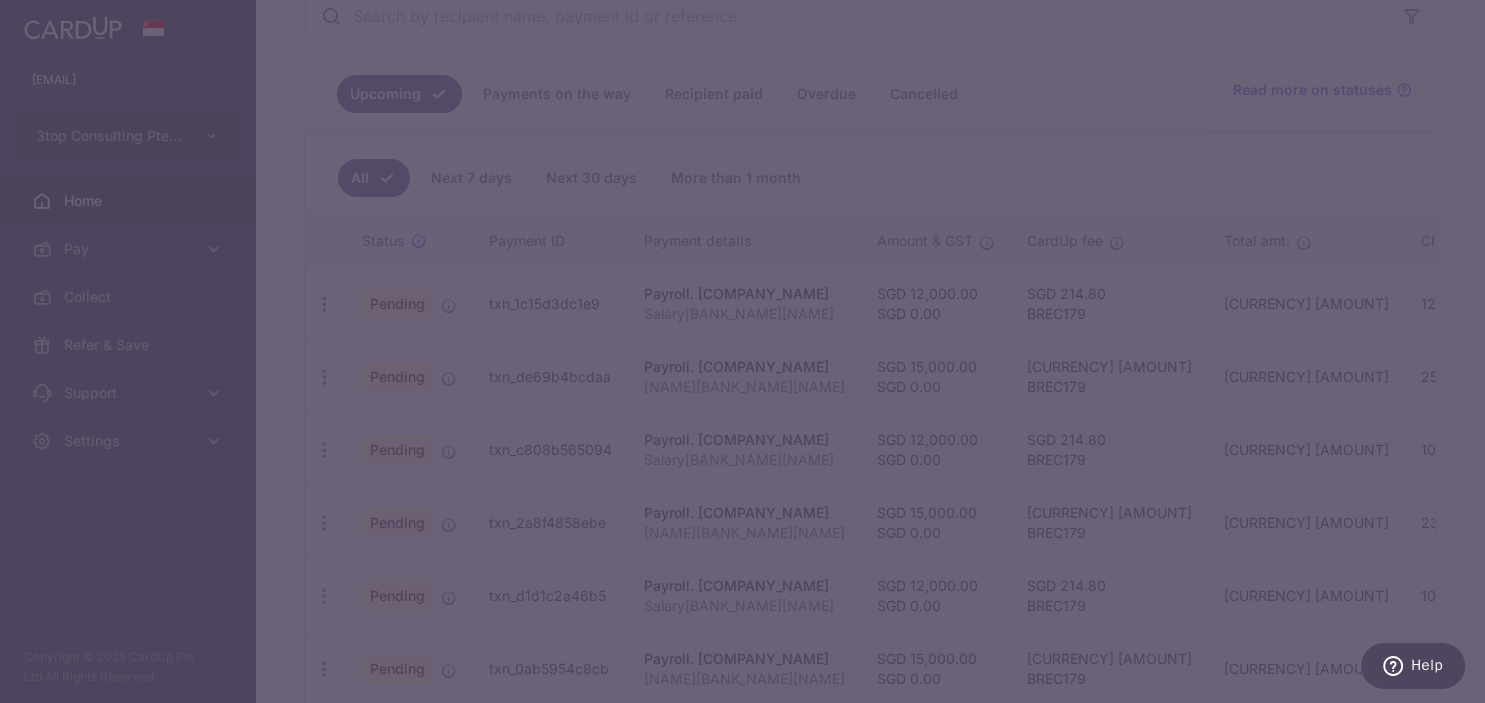 type on "15,000.00" 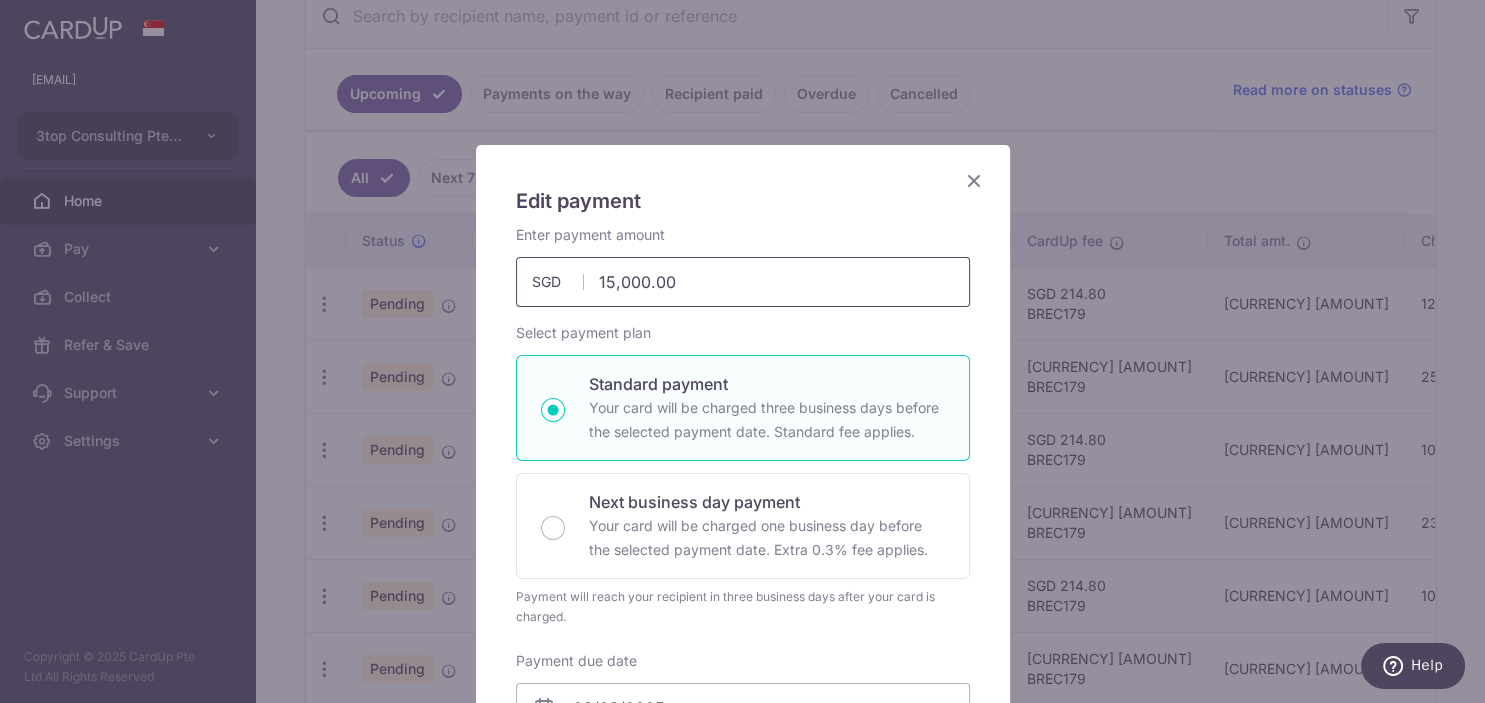 drag, startPoint x: 731, startPoint y: 288, endPoint x: 558, endPoint y: 287, distance: 173.00288 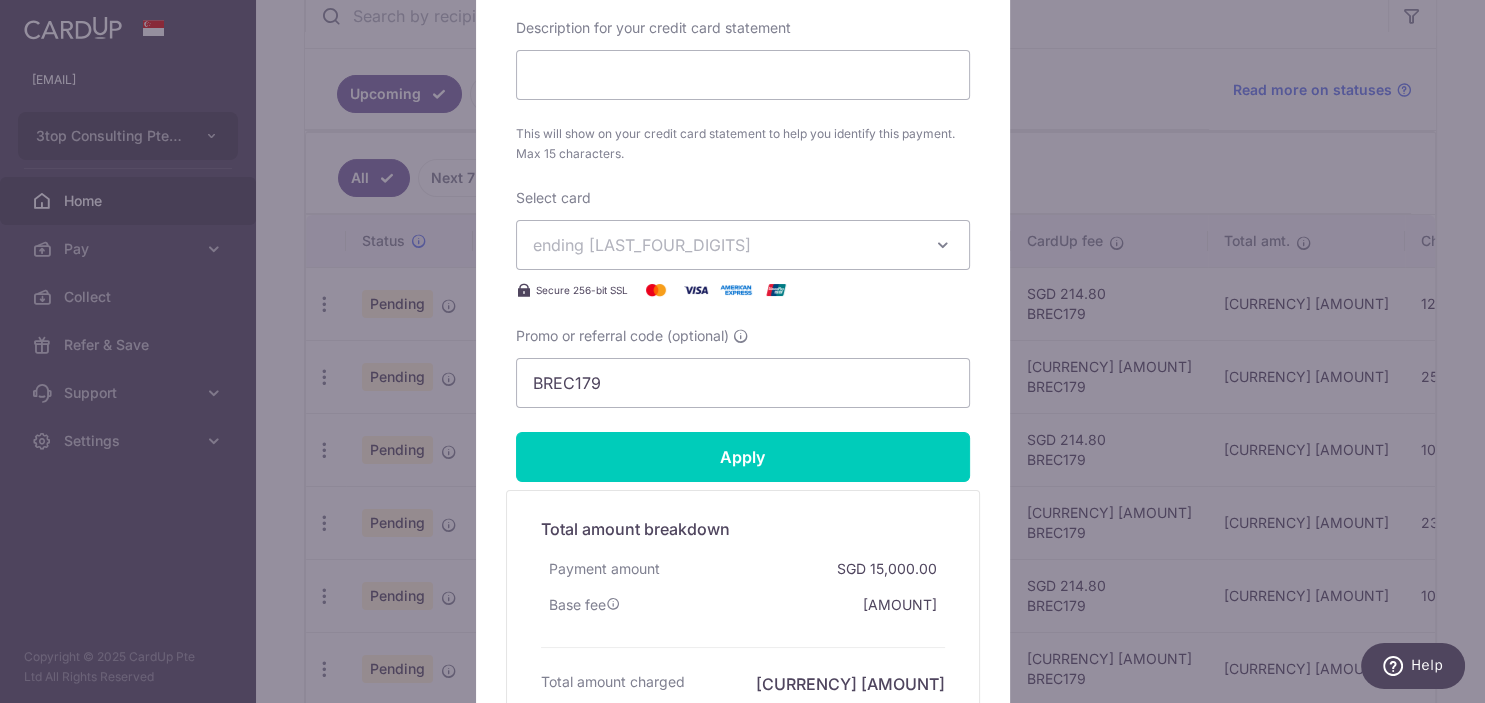 scroll, scrollTop: 1008, scrollLeft: 0, axis: vertical 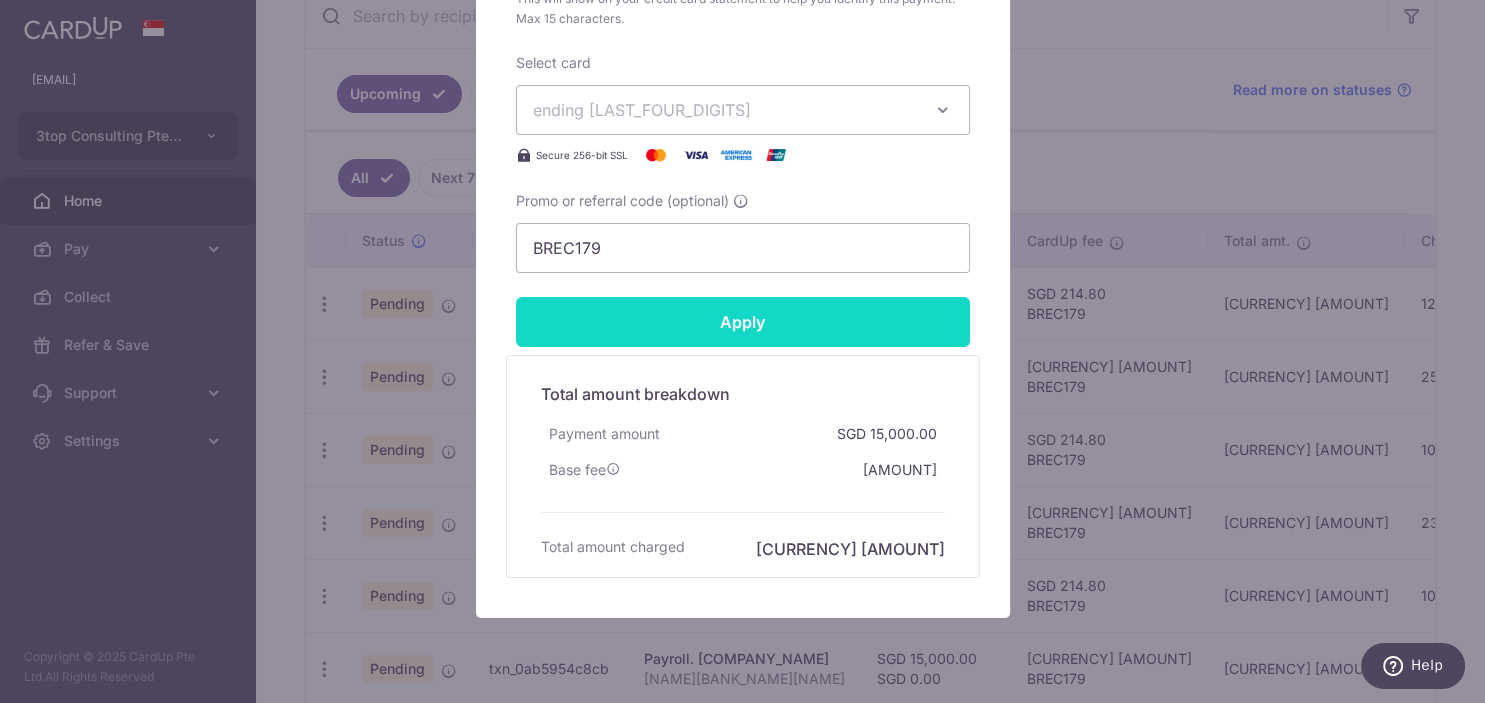 type on "13,000.00" 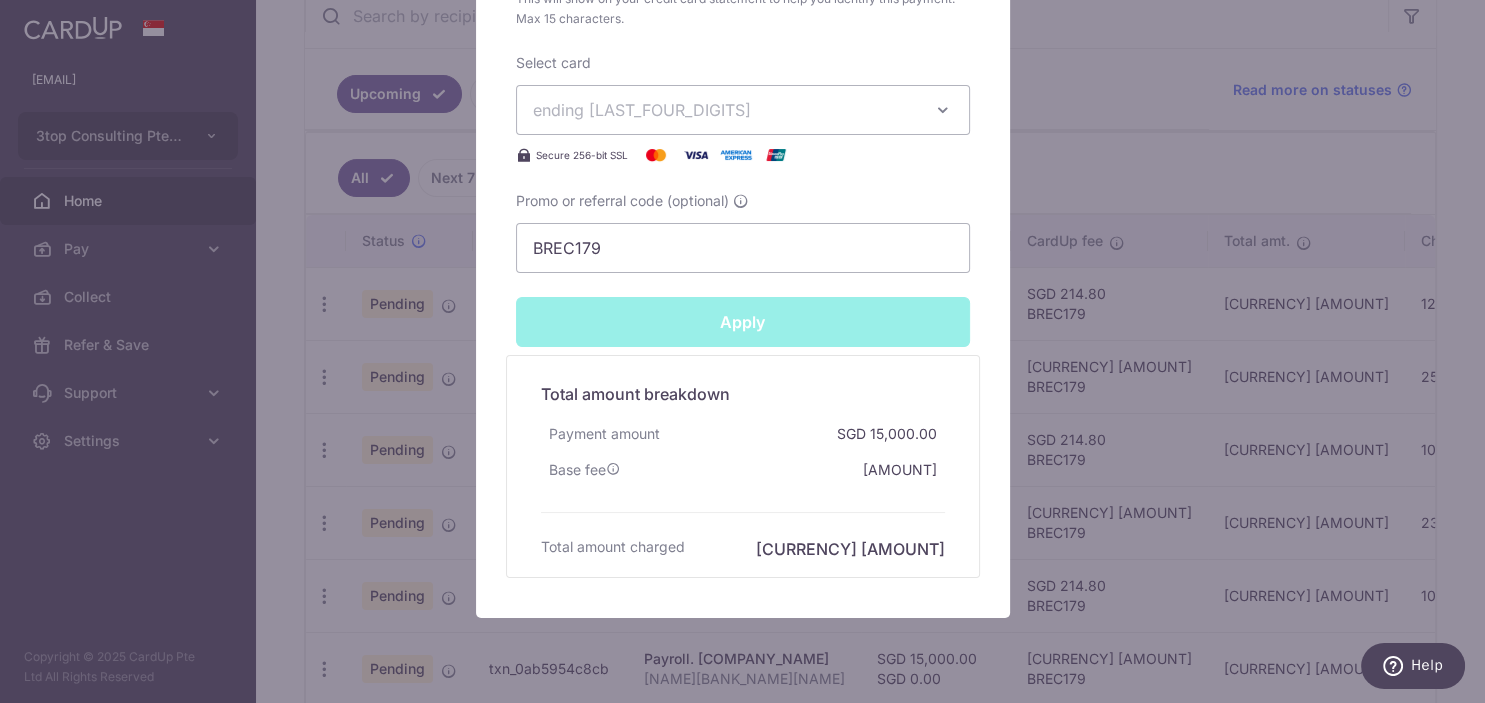 type on "Successfully Applied" 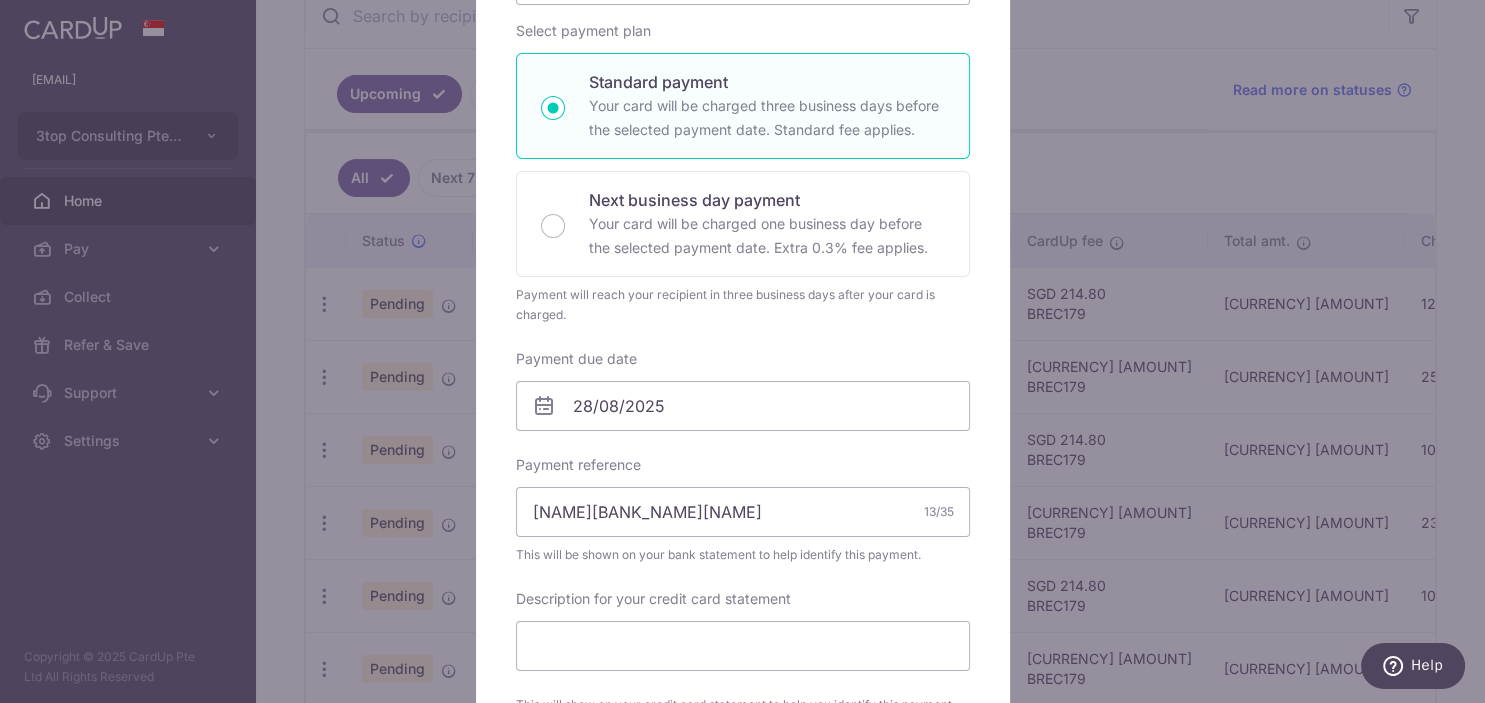 scroll, scrollTop: 0, scrollLeft: 0, axis: both 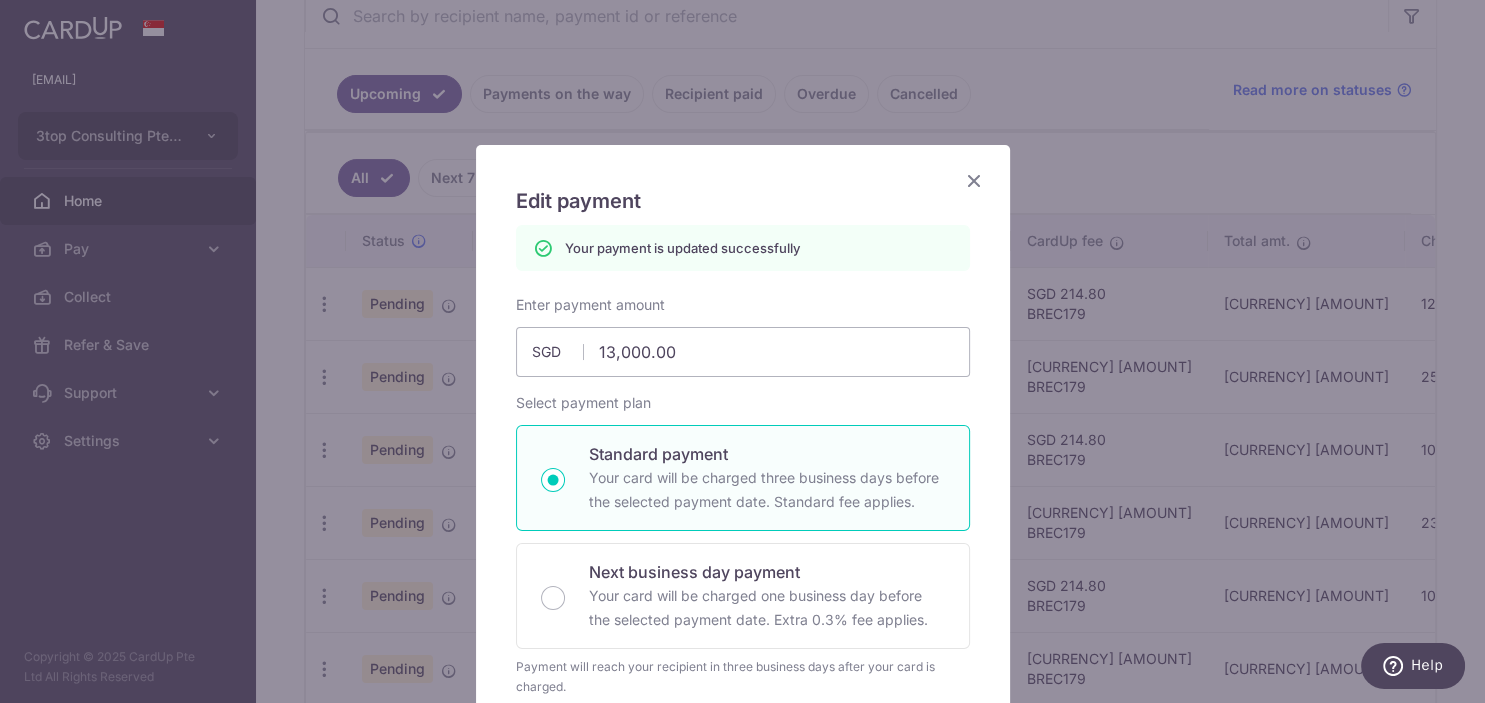 click at bounding box center [974, 180] 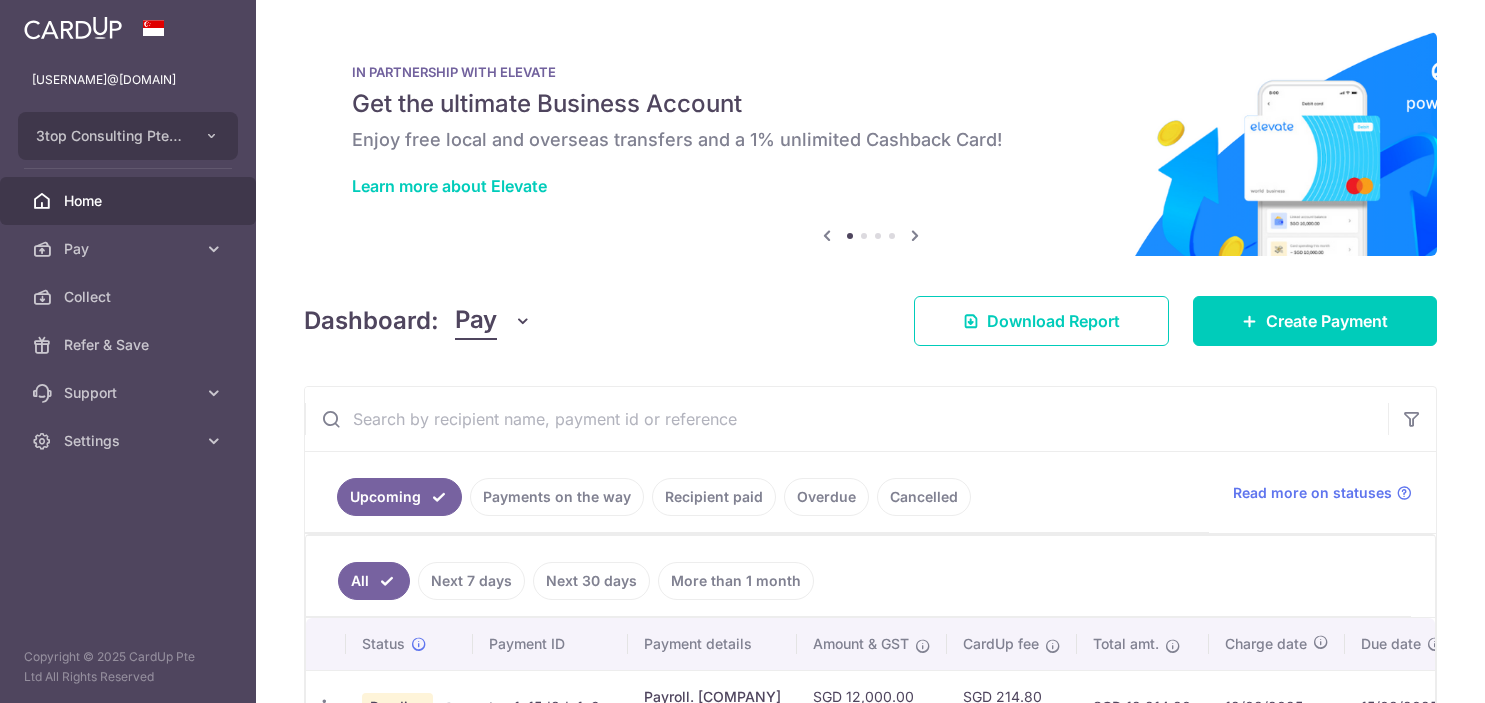 scroll, scrollTop: 0, scrollLeft: 0, axis: both 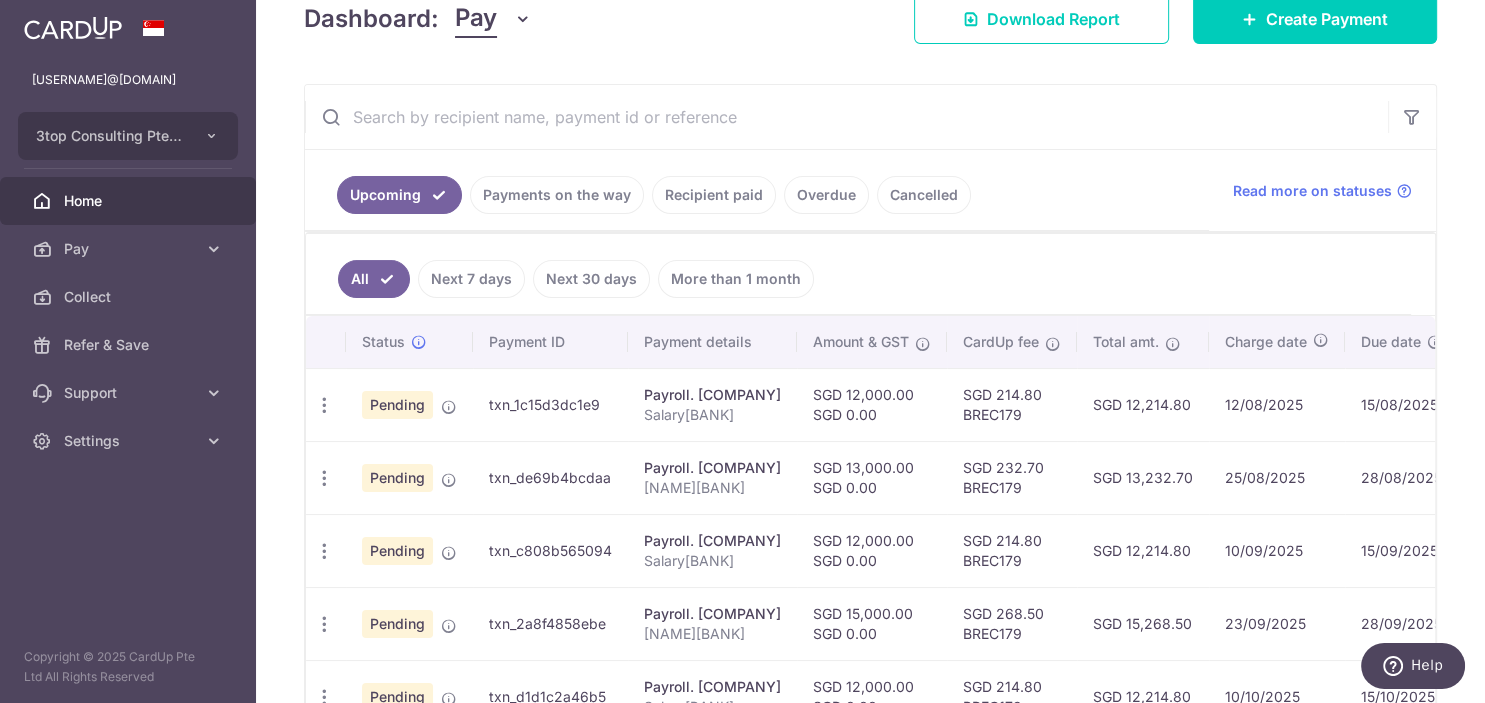 click on "Home" at bounding box center (130, 201) 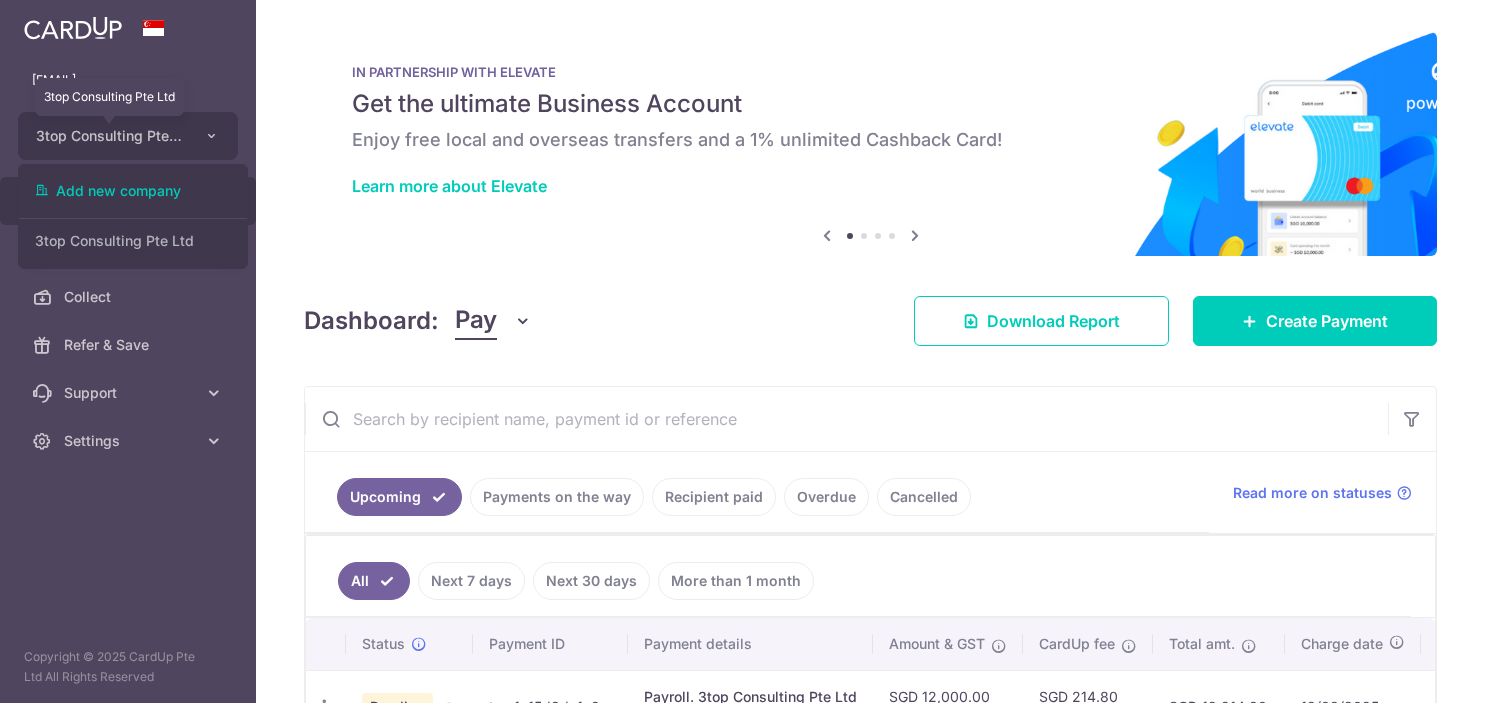 scroll, scrollTop: 0, scrollLeft: 0, axis: both 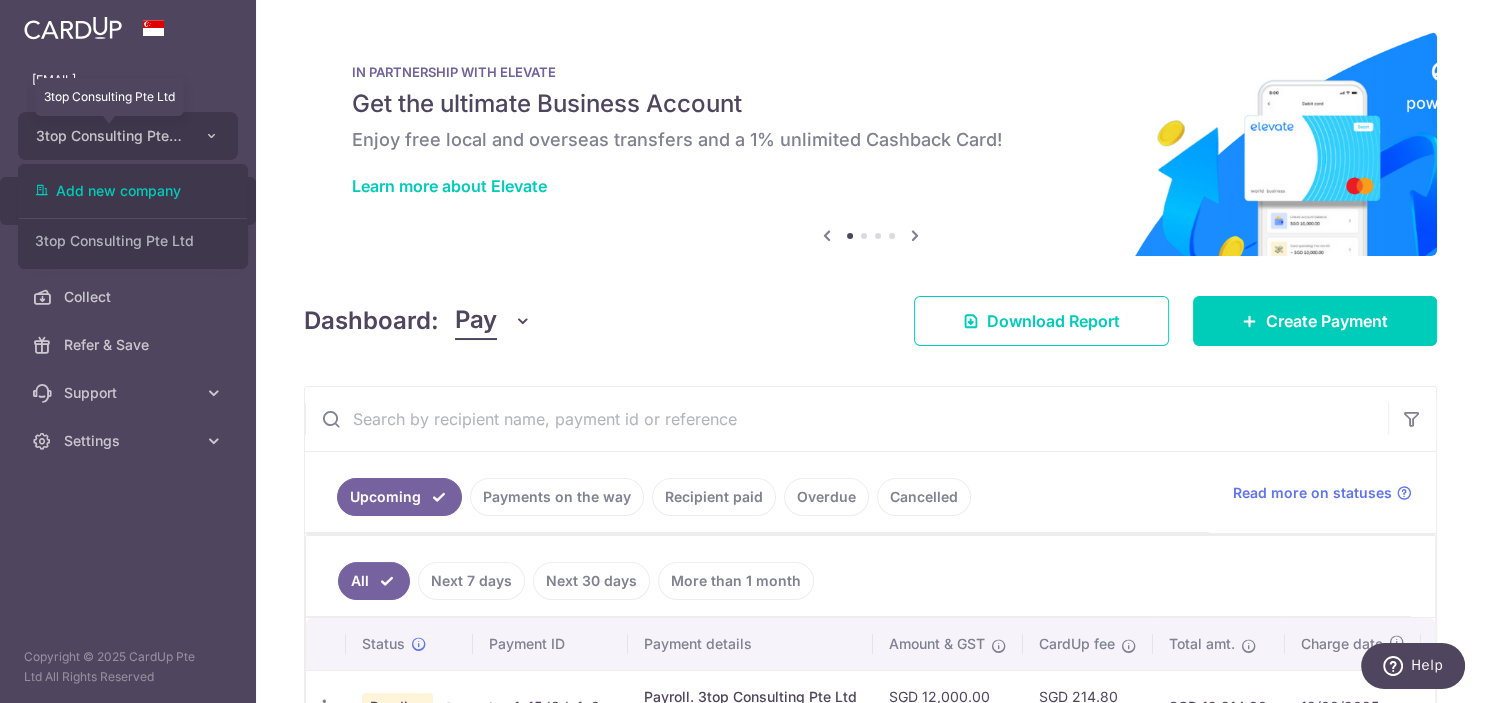 click on "3top Consulting Pte Ltd" at bounding box center [110, 136] 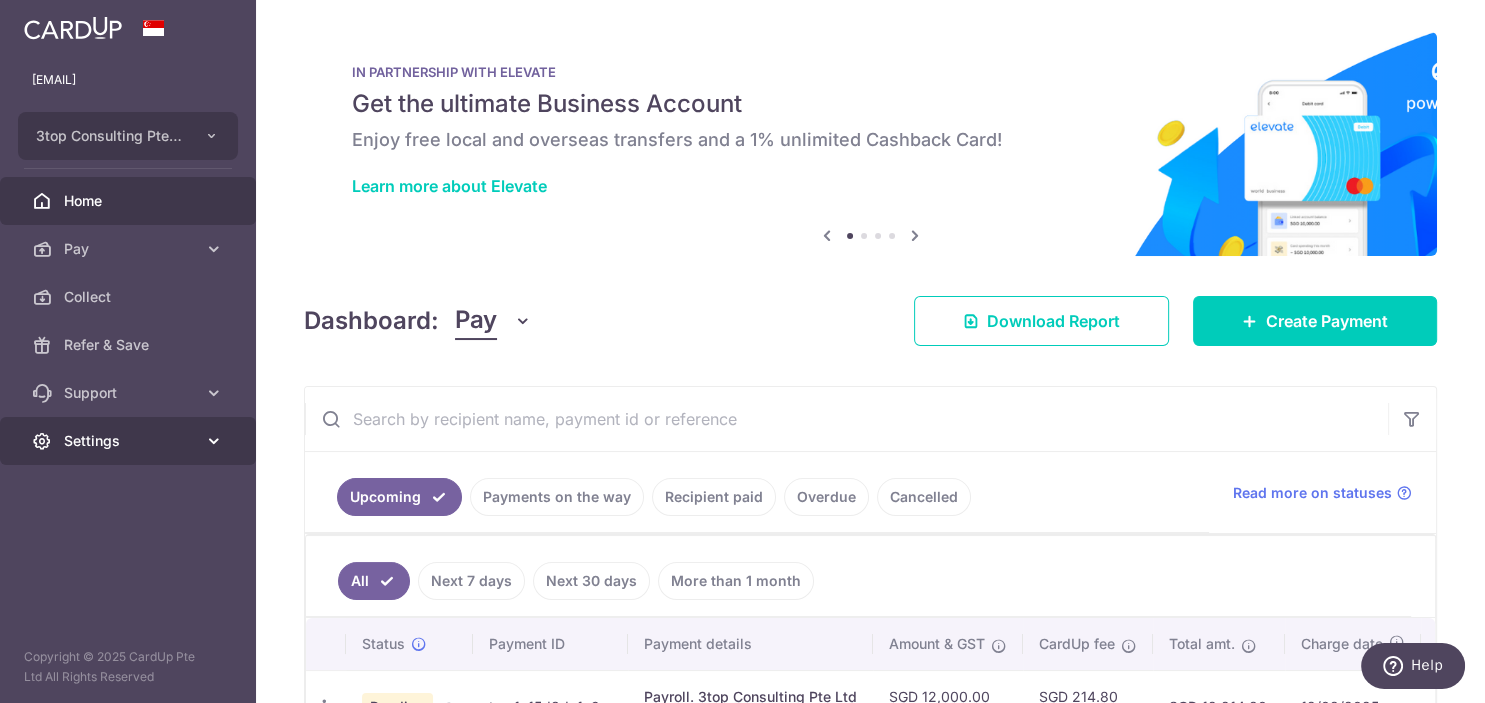 click on "Settings" at bounding box center (130, 441) 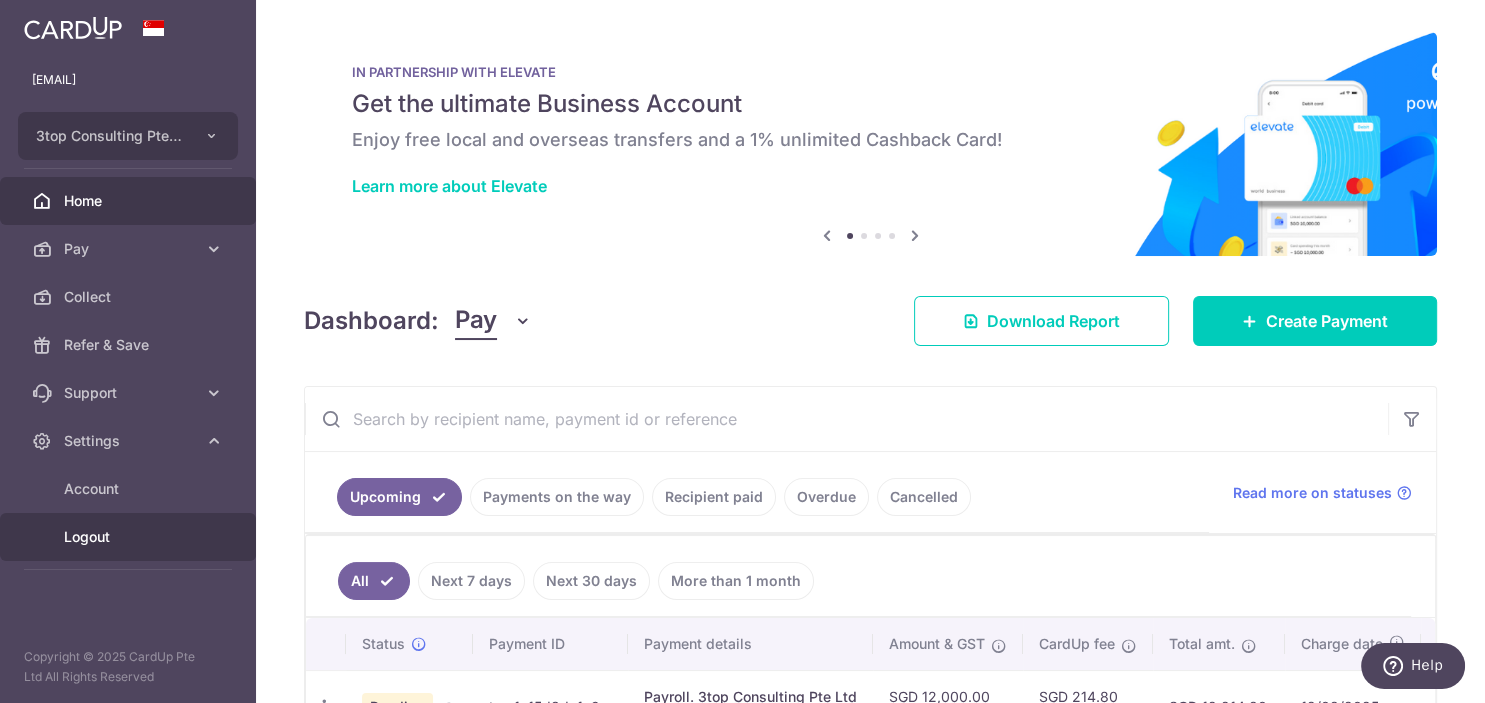 click on "Logout" at bounding box center (128, 537) 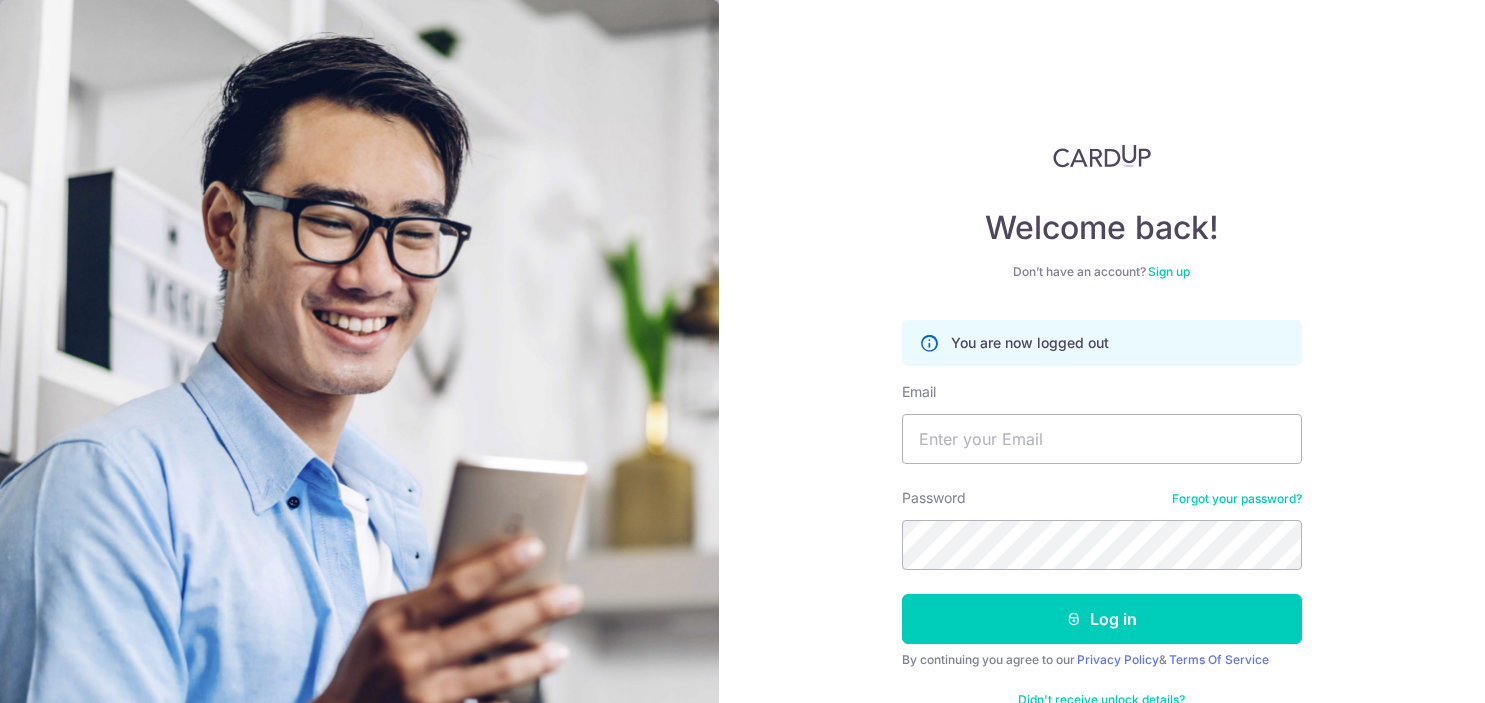 scroll, scrollTop: 0, scrollLeft: 0, axis: both 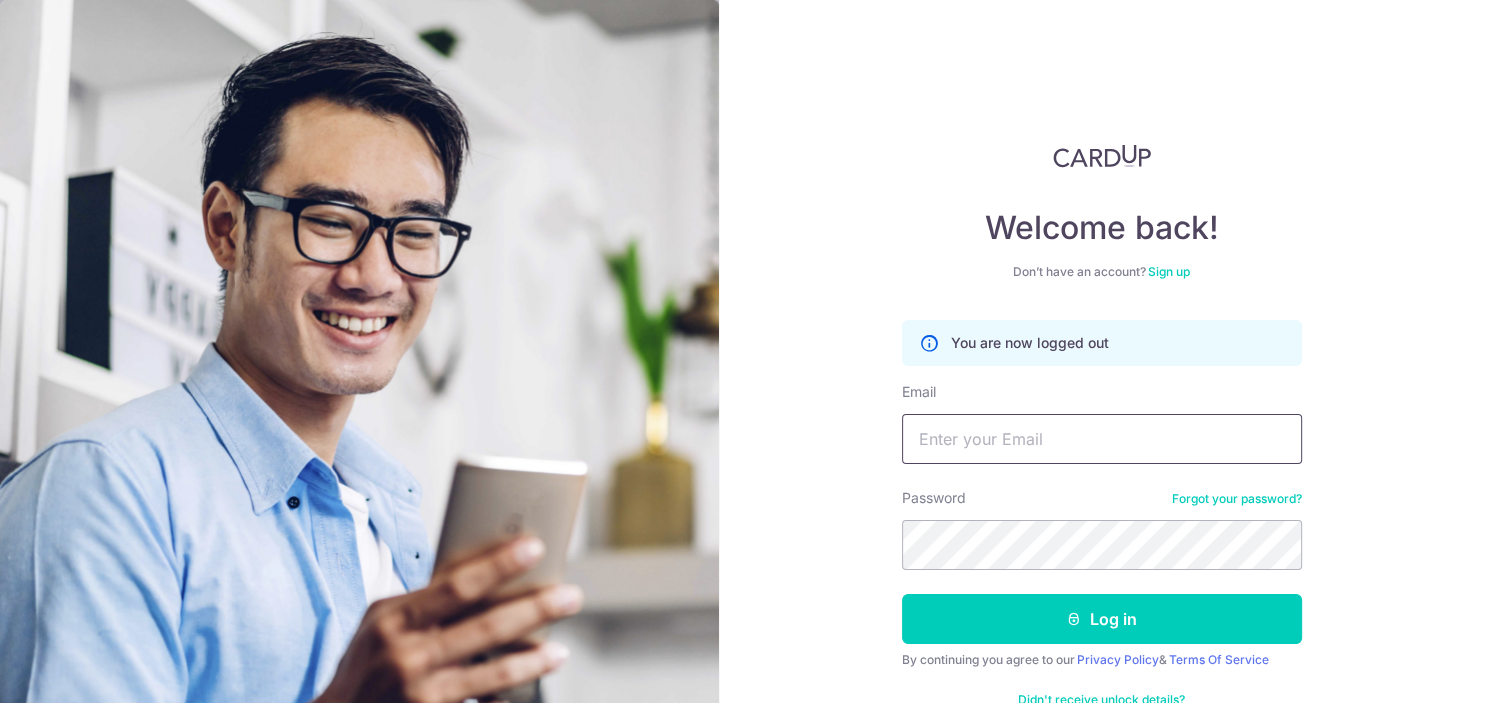 click on "Email" at bounding box center (1102, 439) 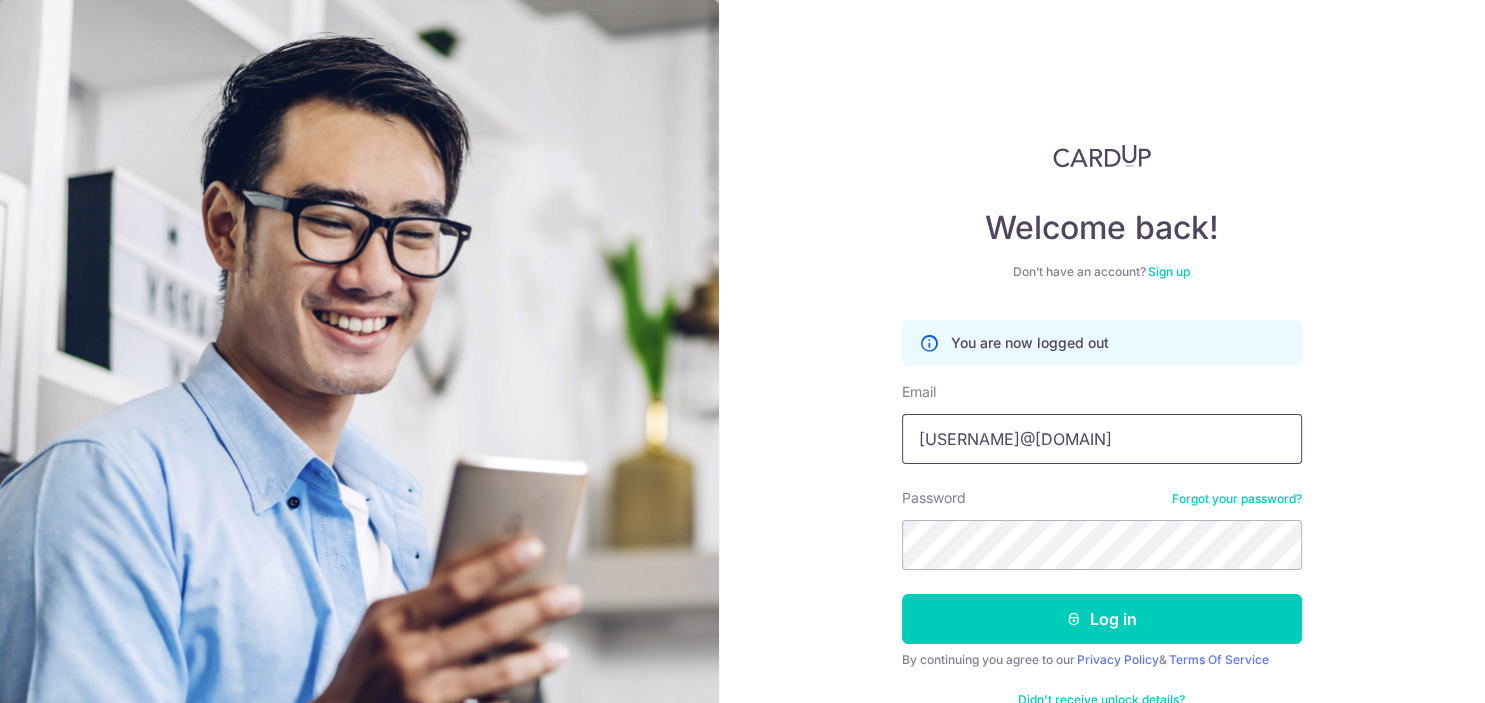 type on "[USERNAME]@[DOMAIN]" 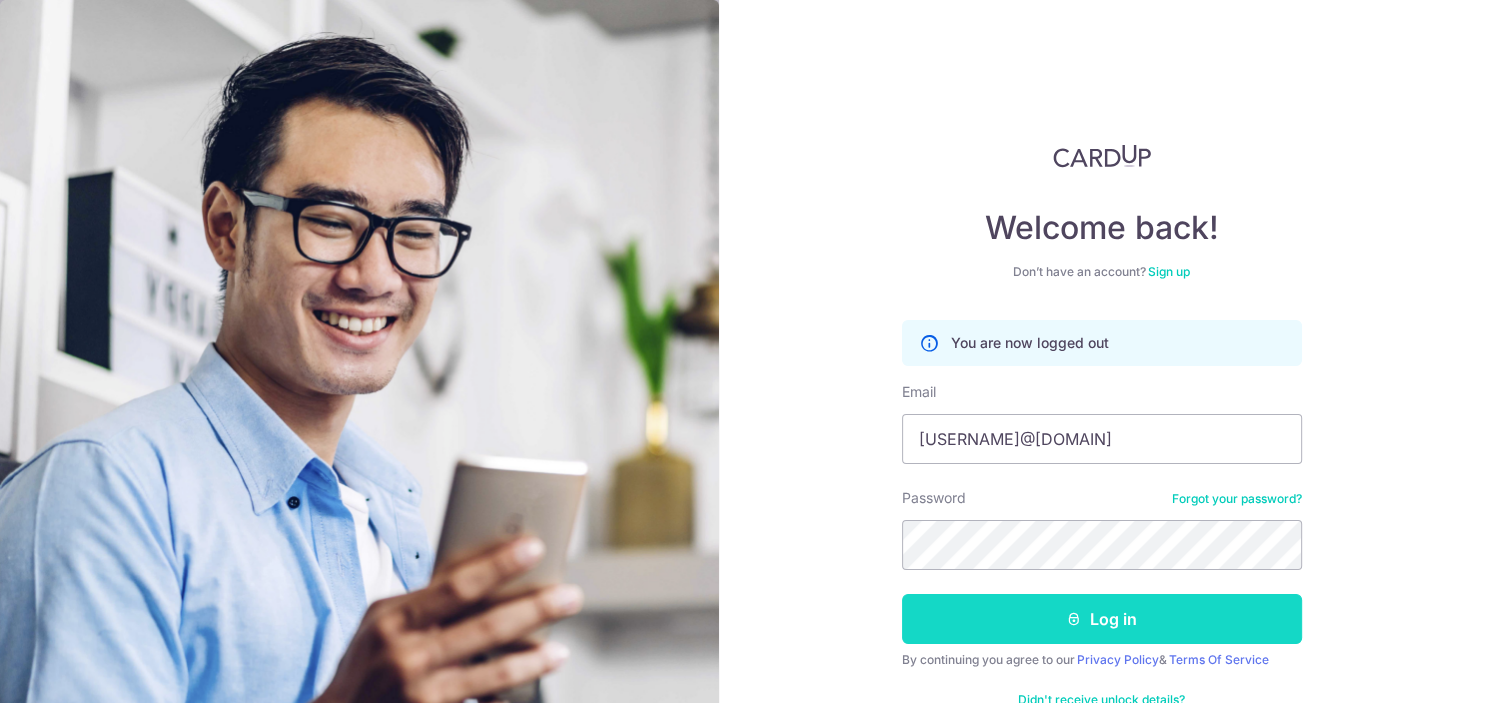 click on "Log in" at bounding box center (1102, 619) 